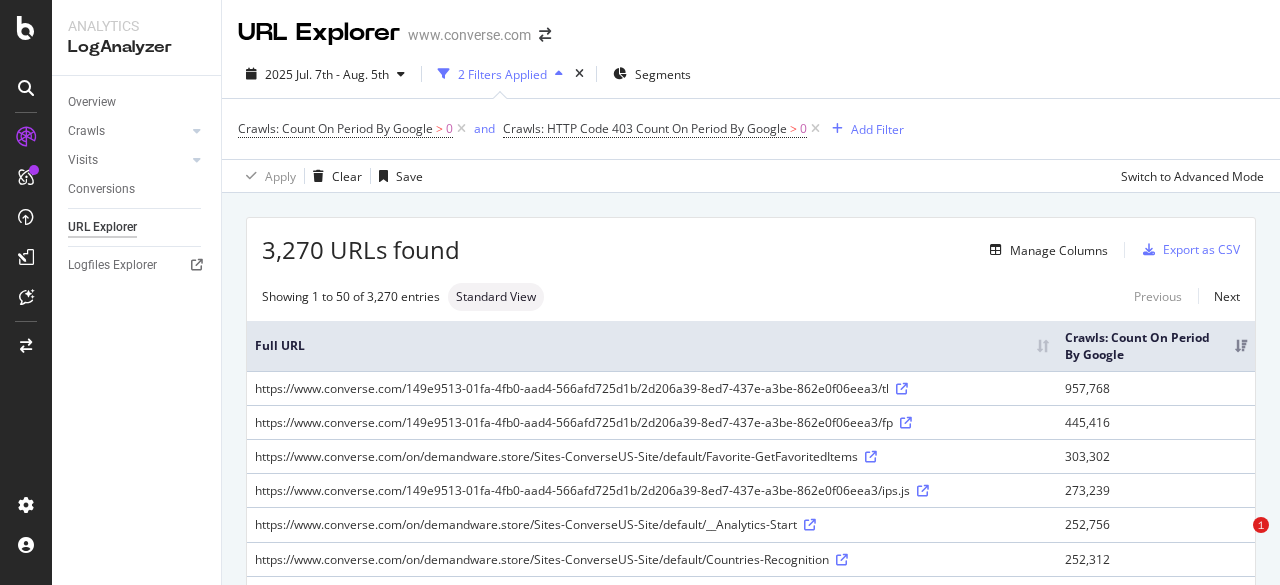 scroll, scrollTop: 0, scrollLeft: 0, axis: both 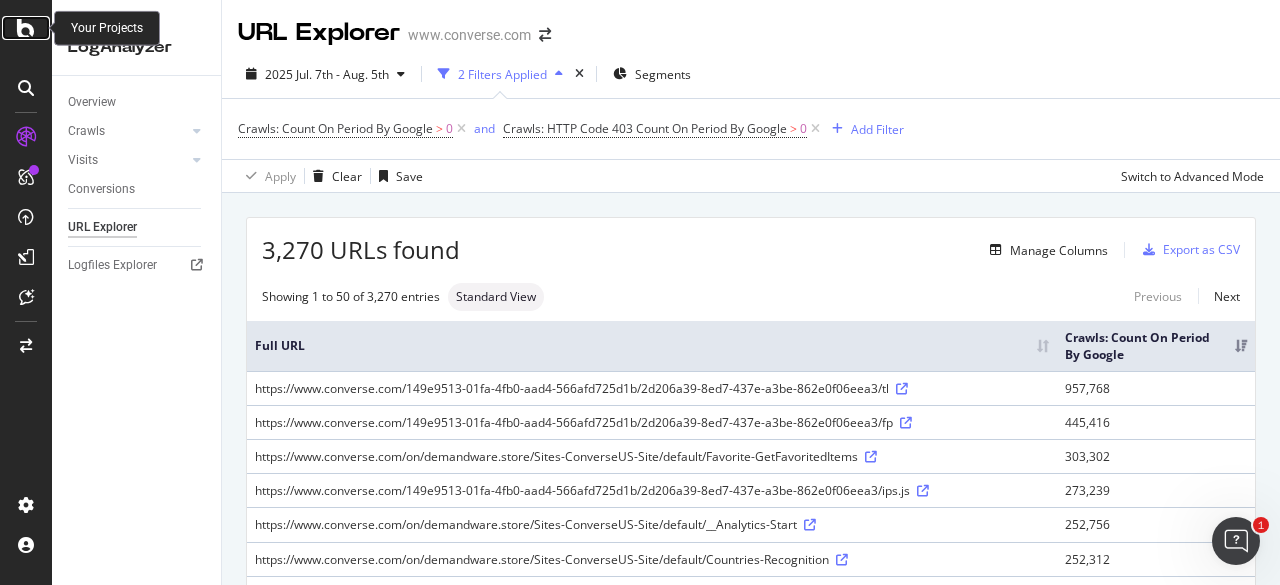 click at bounding box center [26, 28] 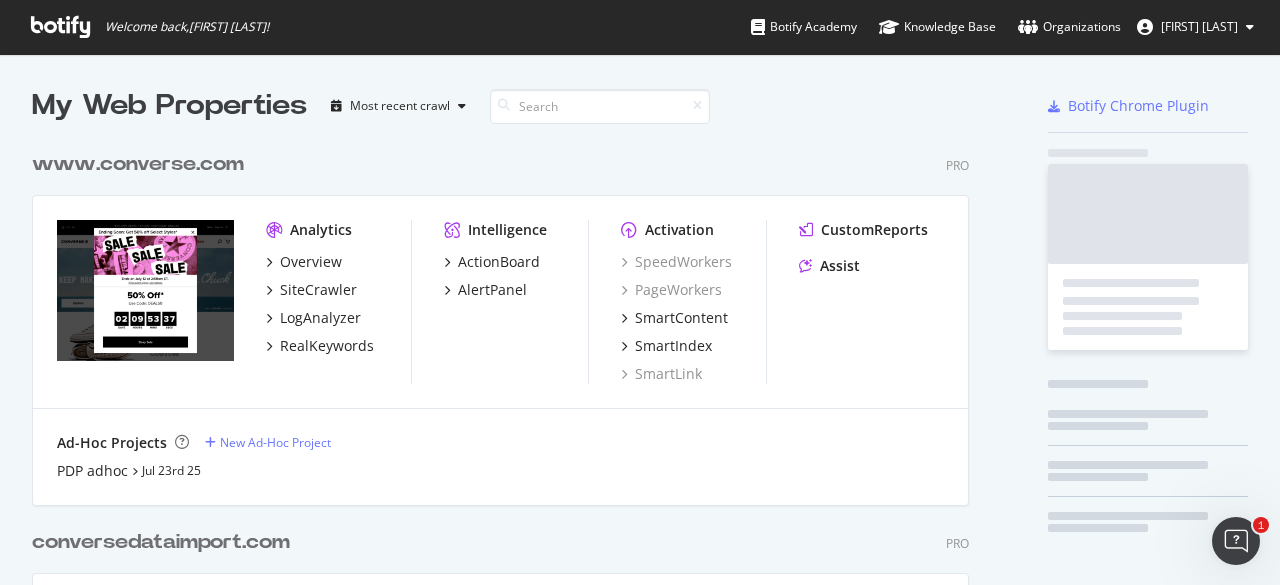 scroll, scrollTop: 16, scrollLeft: 16, axis: both 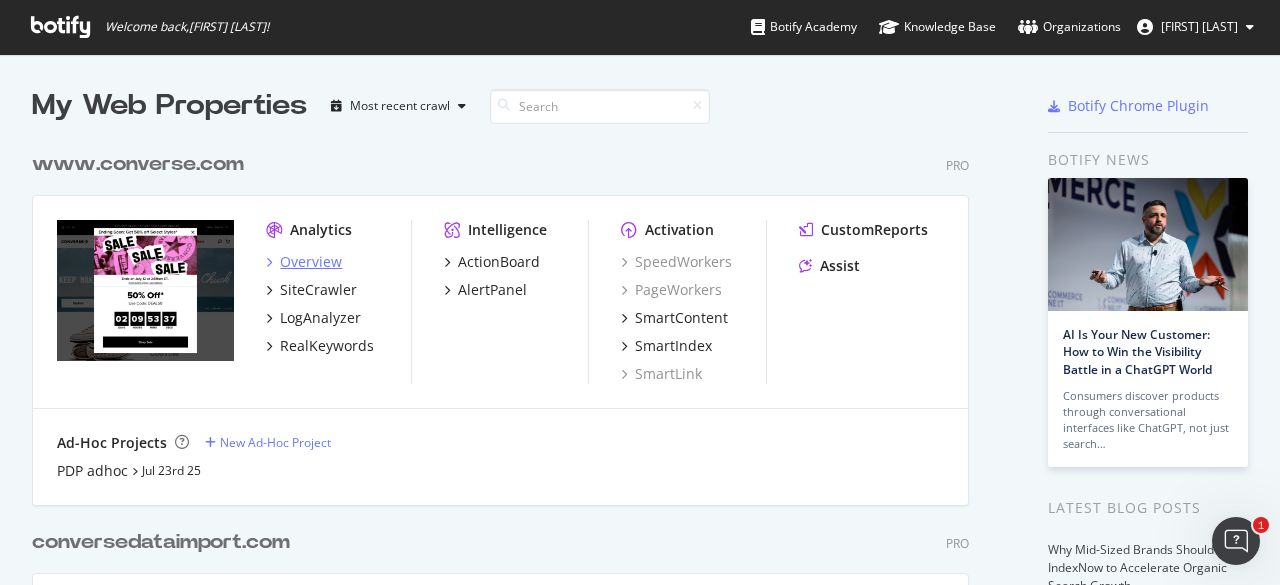click on "Overview" at bounding box center (311, 262) 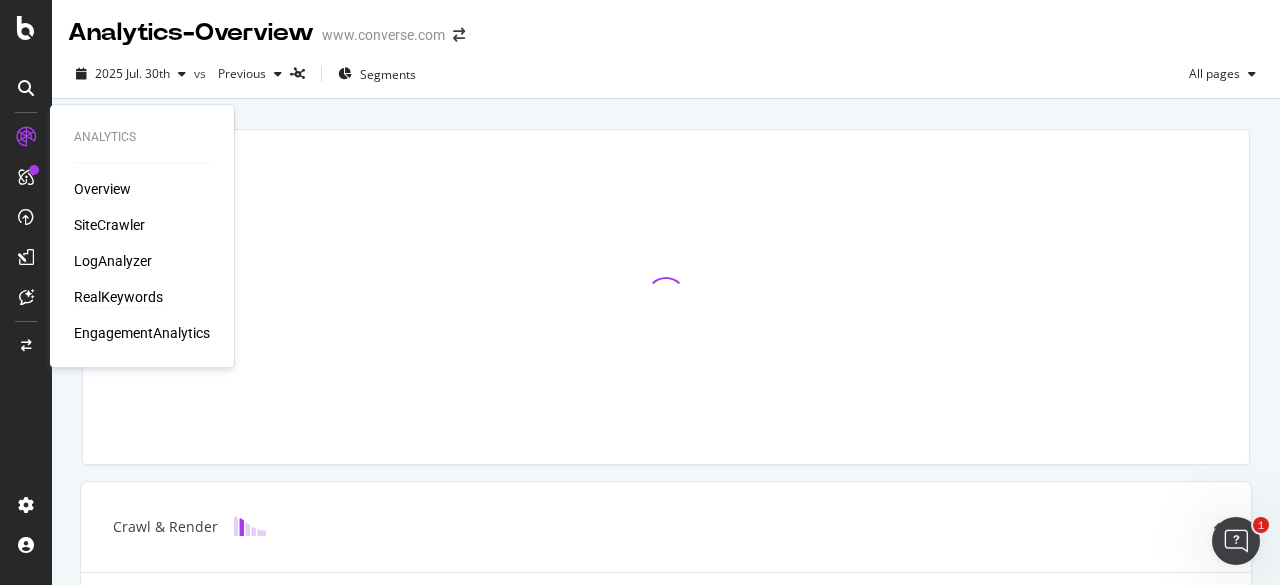 click on "RealKeywords" at bounding box center (118, 297) 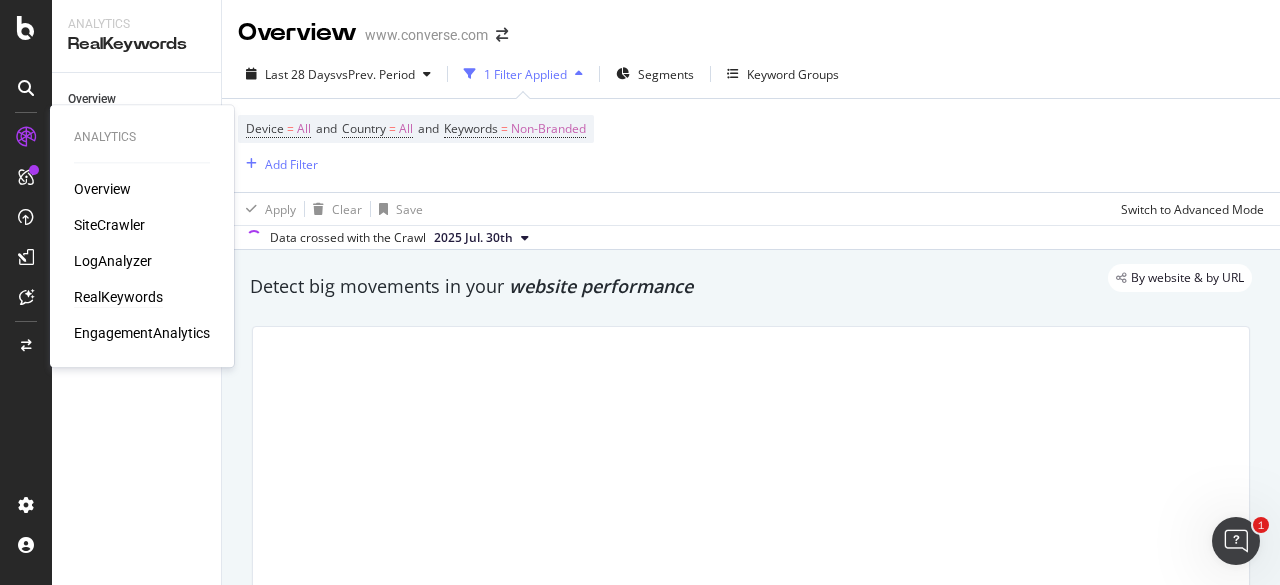 click on "RealKeywords" at bounding box center [118, 297] 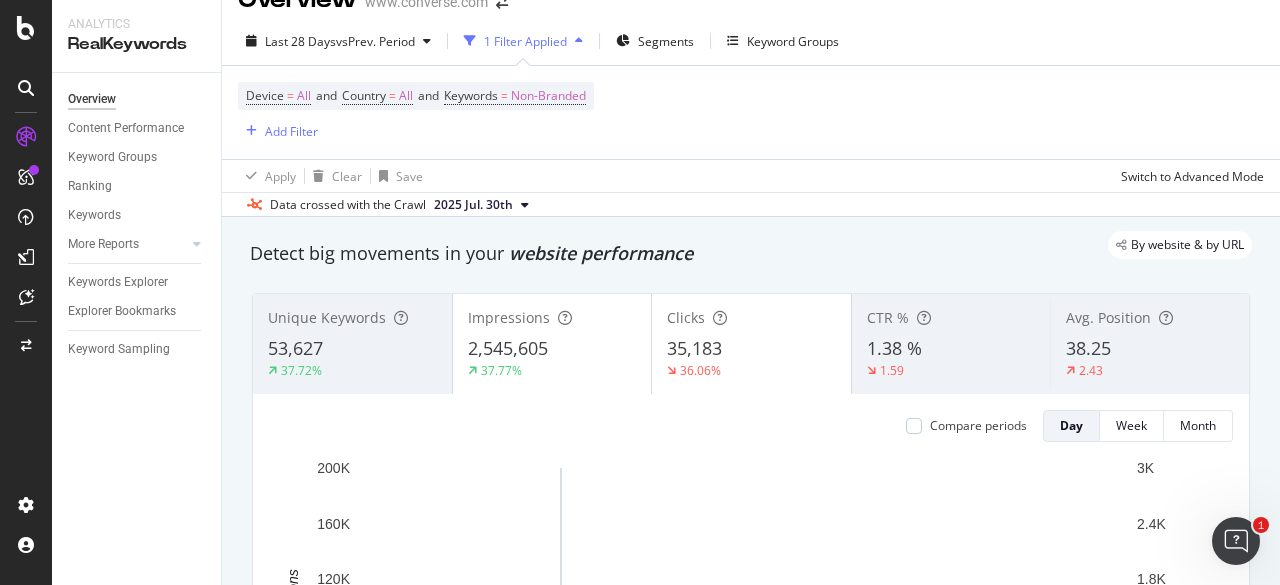 scroll, scrollTop: 0, scrollLeft: 0, axis: both 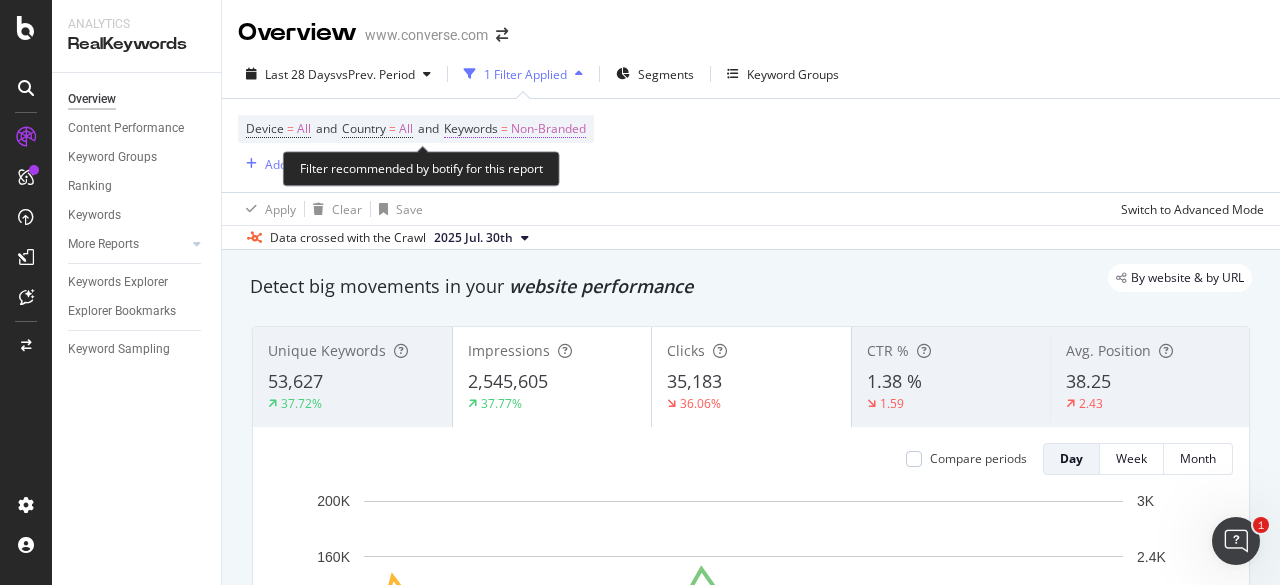 click on "Non-Branded" at bounding box center (548, 129) 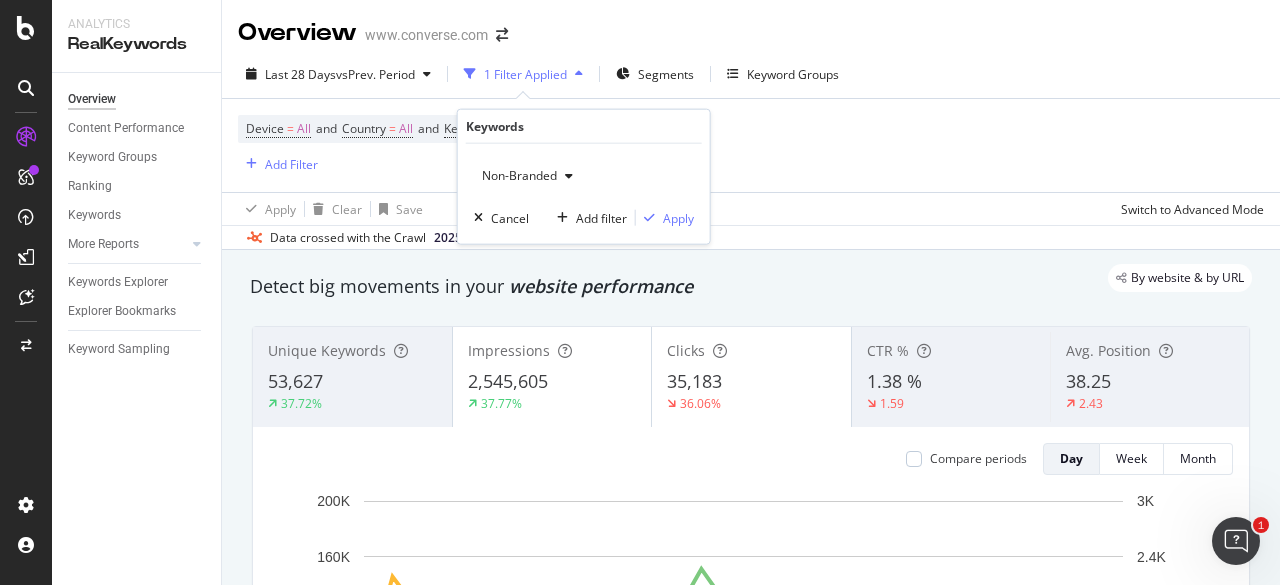 click on "Non-Branded" at bounding box center (527, 176) 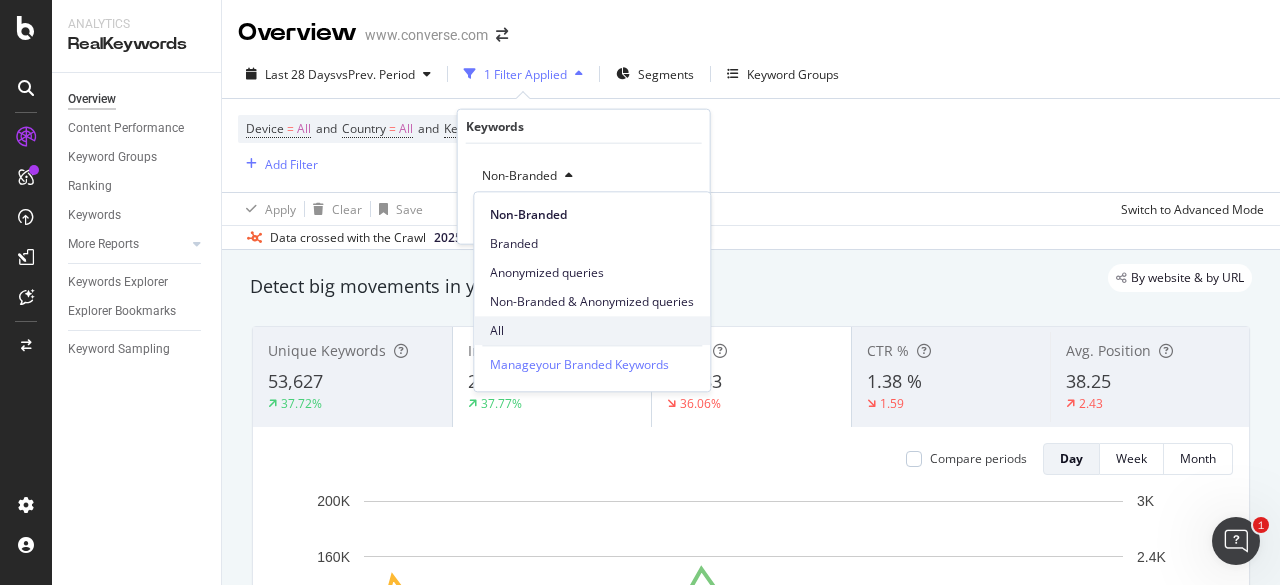 click on "All" at bounding box center [592, 331] 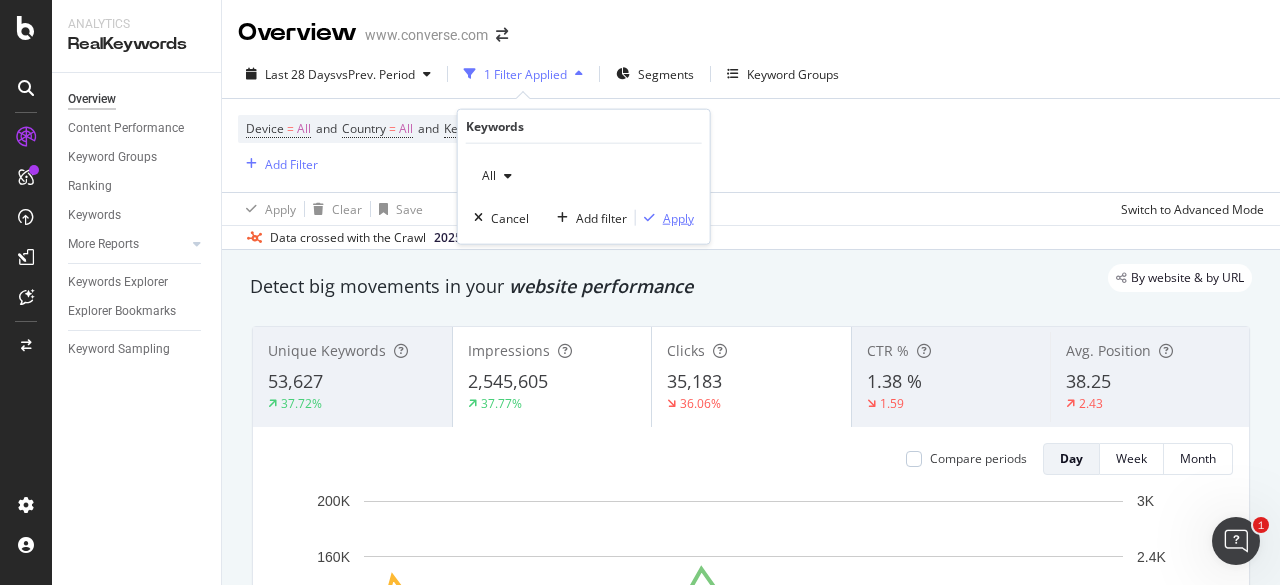 click on "Apply" at bounding box center (678, 217) 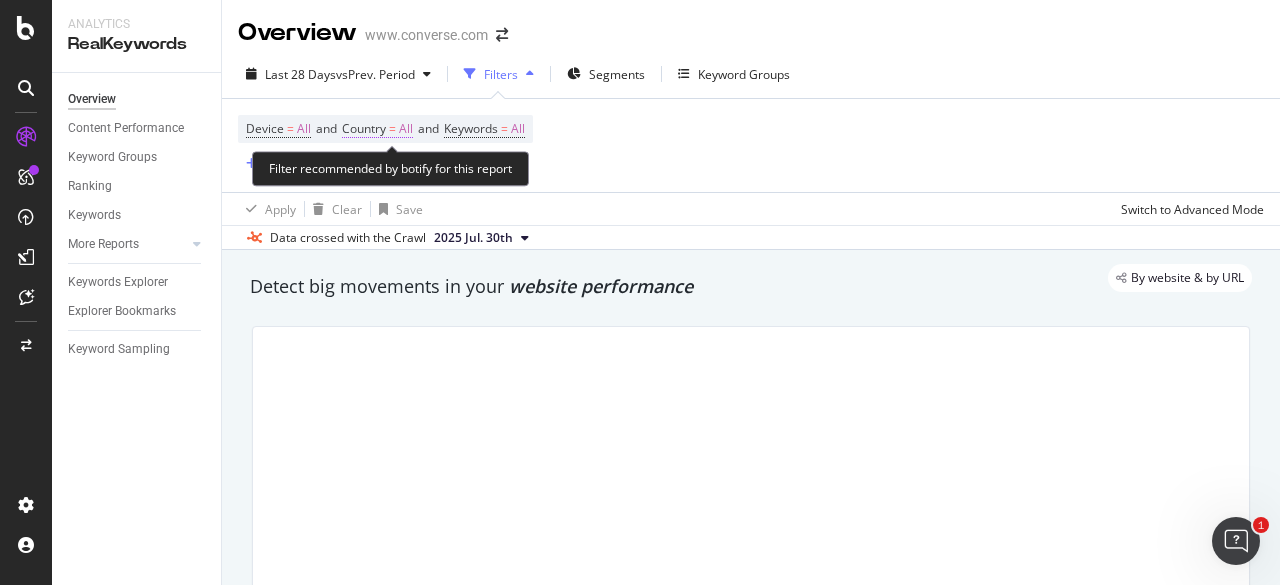 click on "Country" at bounding box center (364, 128) 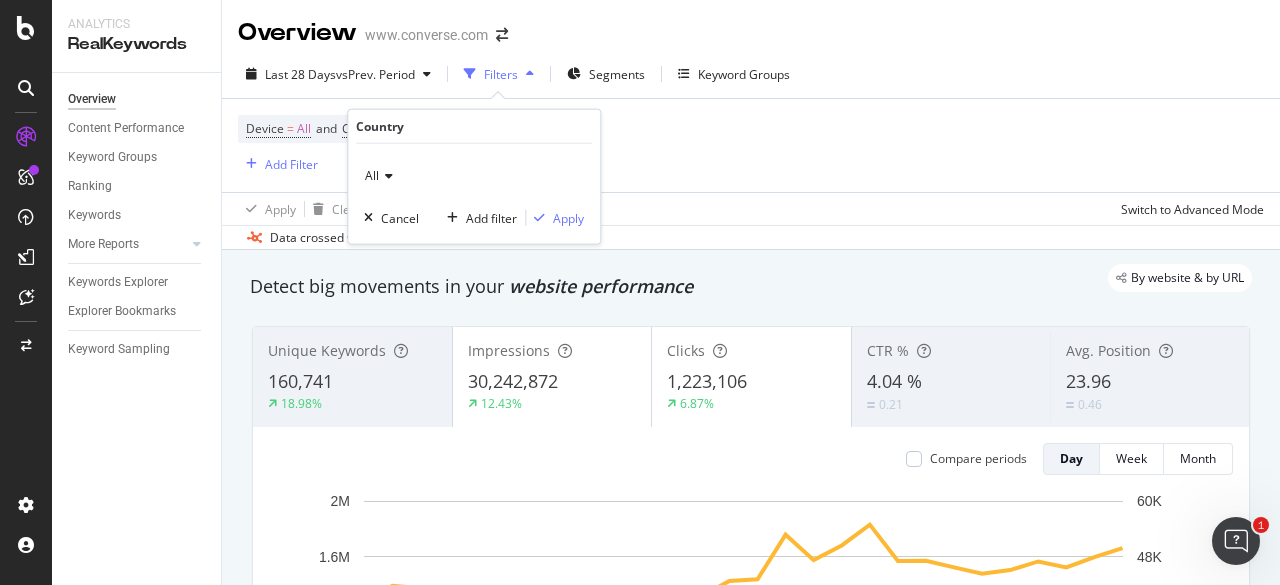 click on "All" at bounding box center [474, 176] 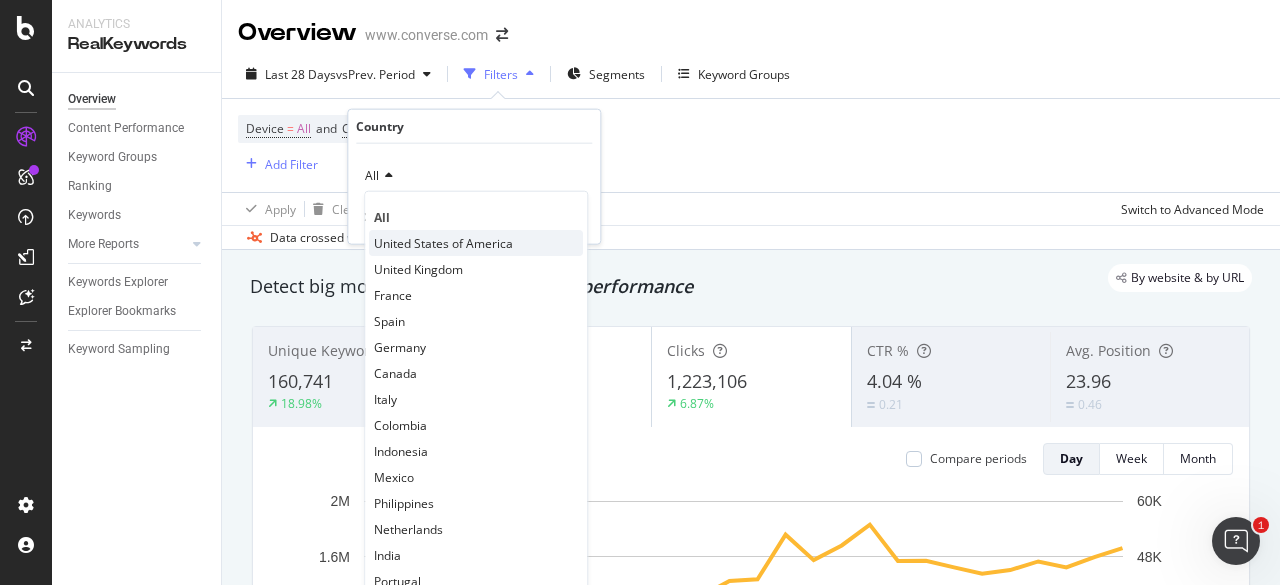click on "United States of America" at bounding box center (443, 242) 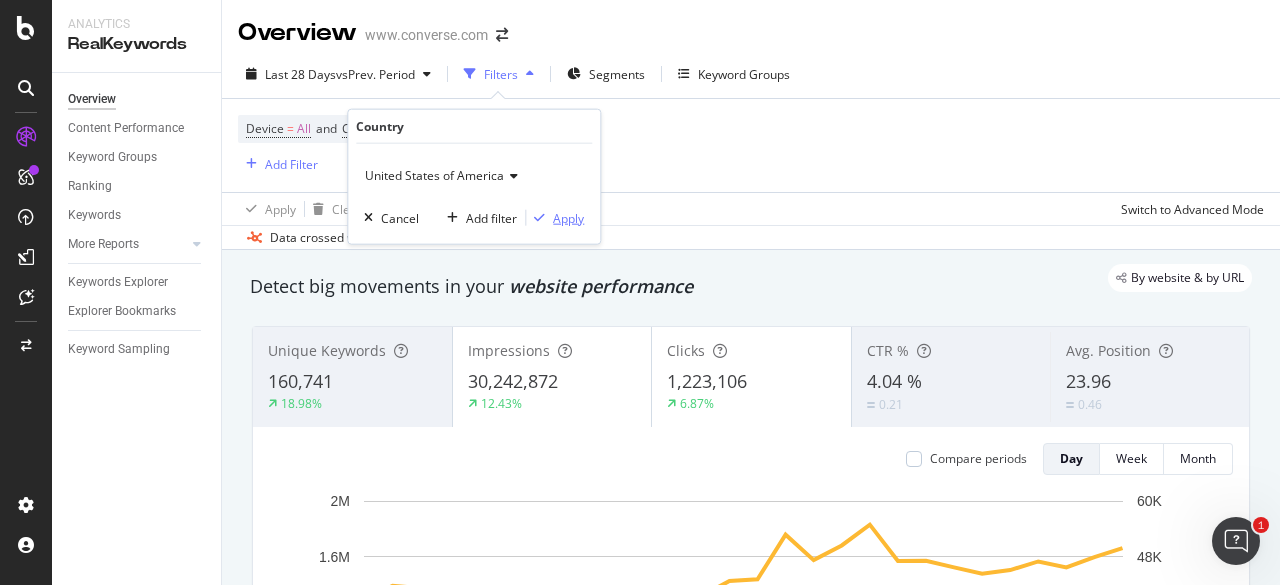 click on "Apply" at bounding box center [568, 217] 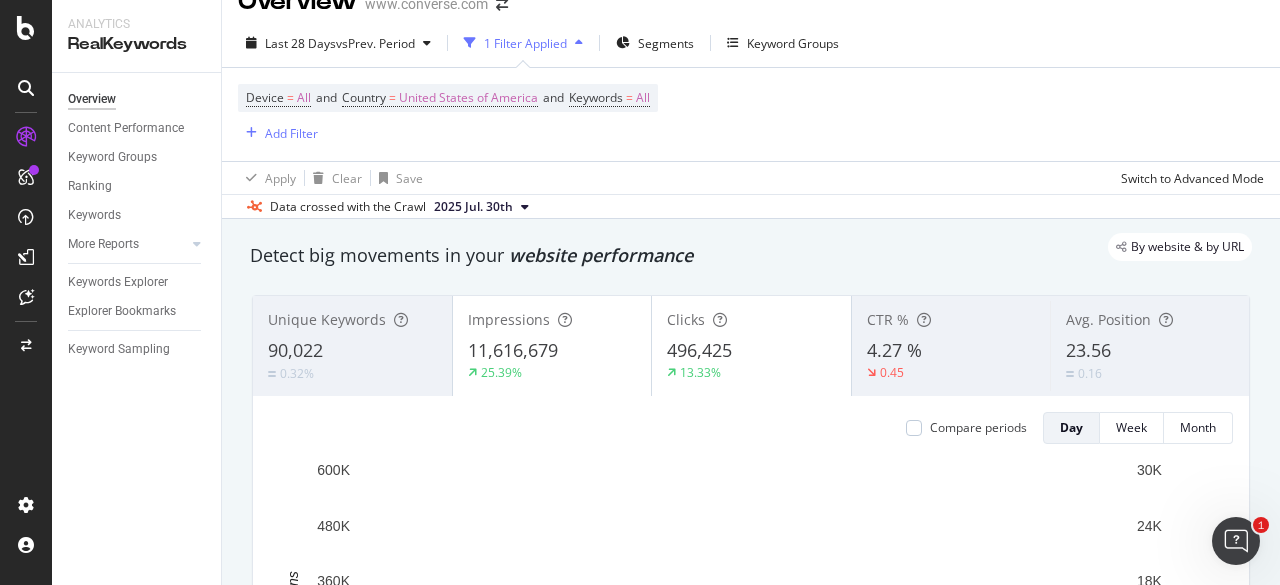 scroll, scrollTop: 0, scrollLeft: 0, axis: both 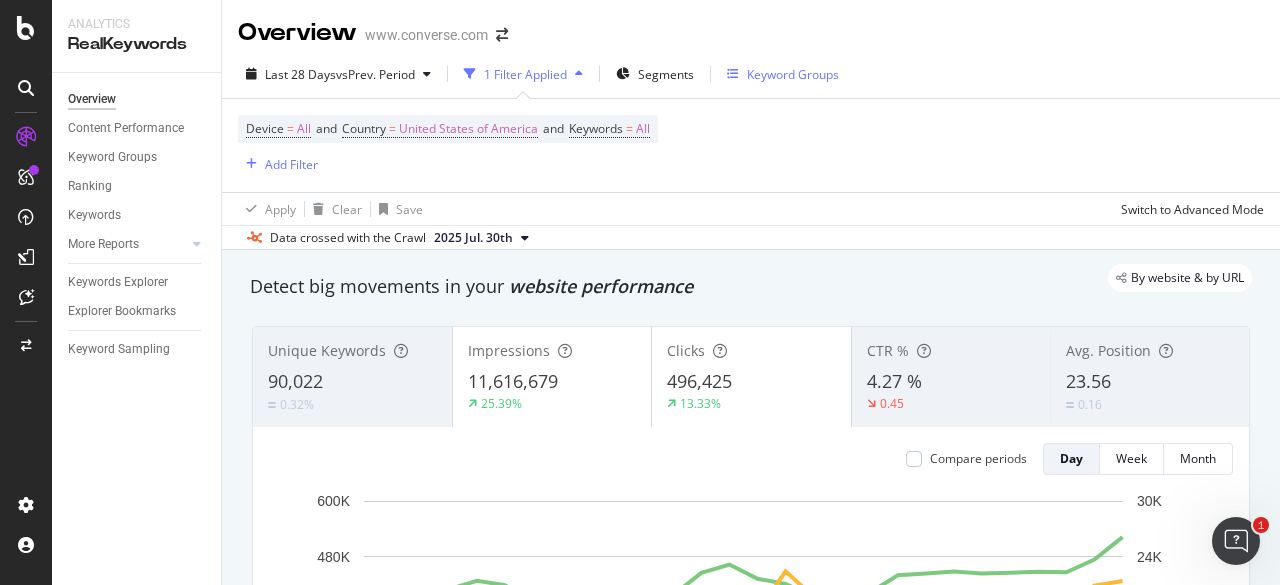 click on "Keyword Groups" at bounding box center (783, 74) 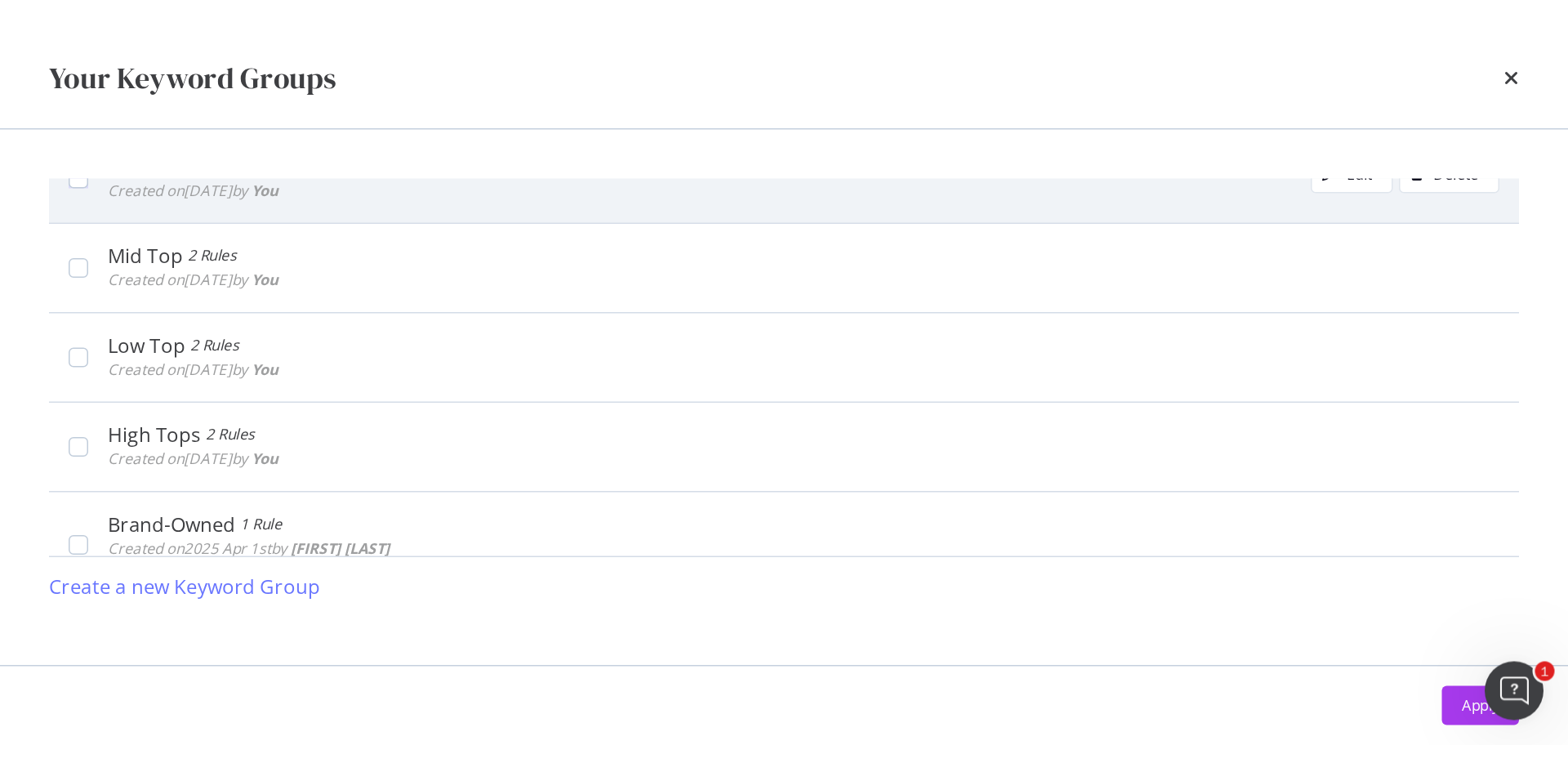 scroll, scrollTop: 408, scrollLeft: 0, axis: vertical 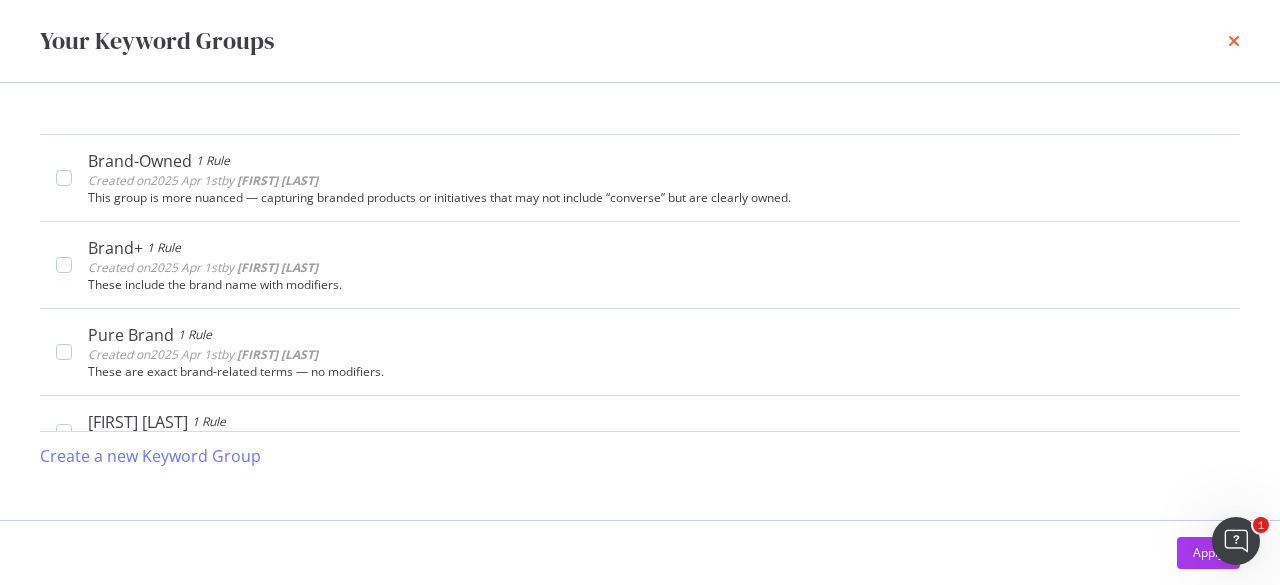 click at bounding box center [1234, 41] 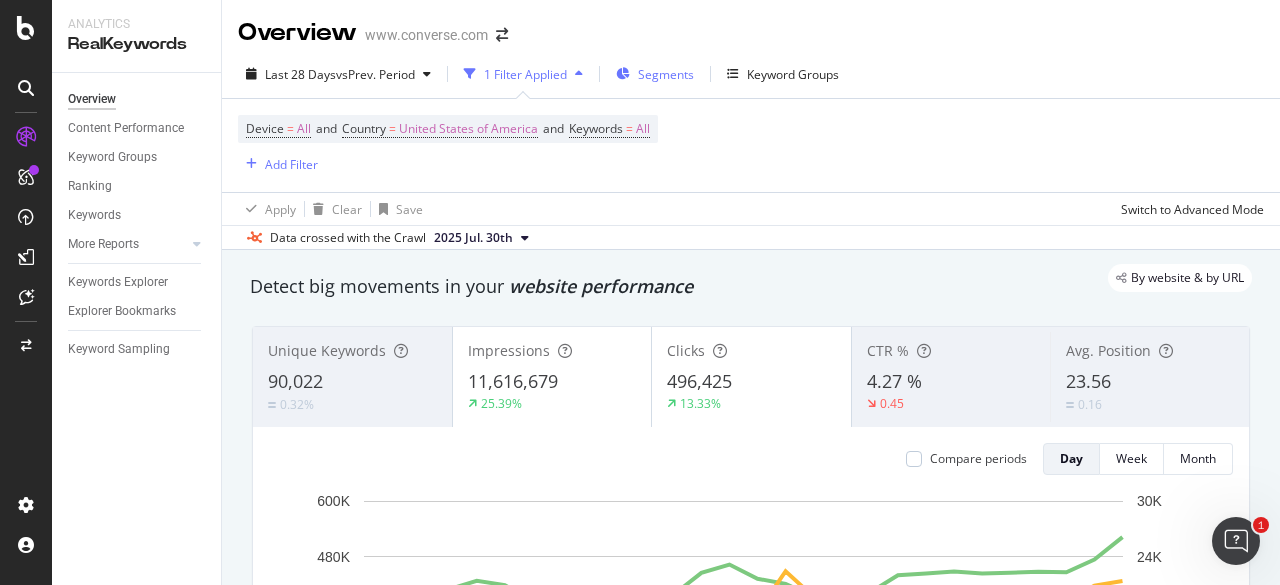 click on "Segments" at bounding box center [655, 74] 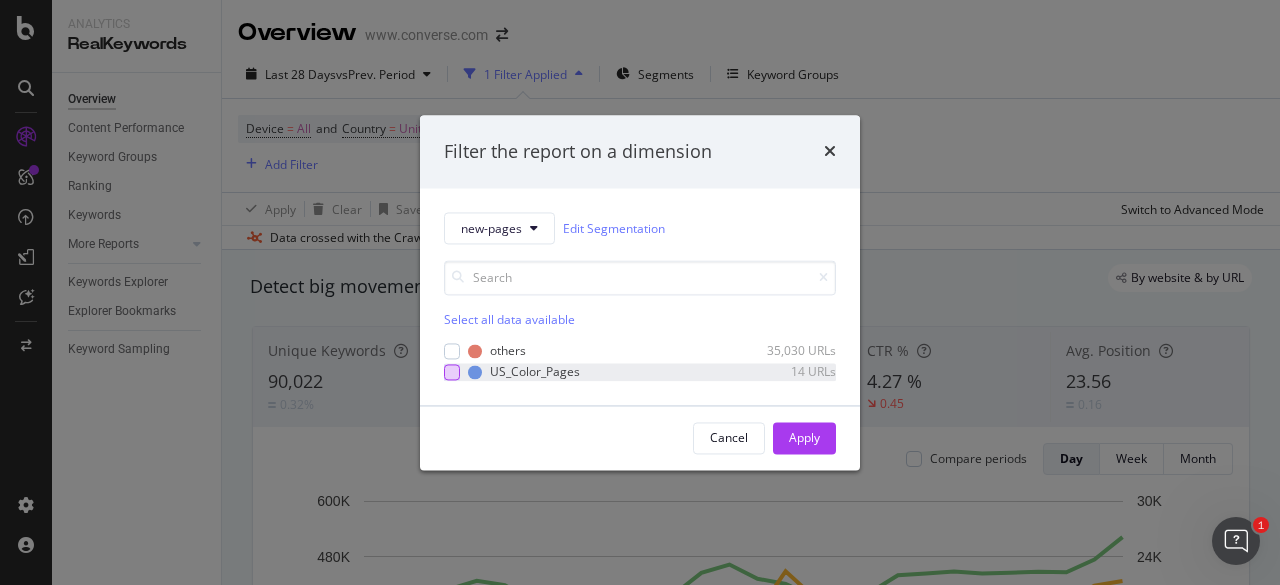 click at bounding box center [452, 372] 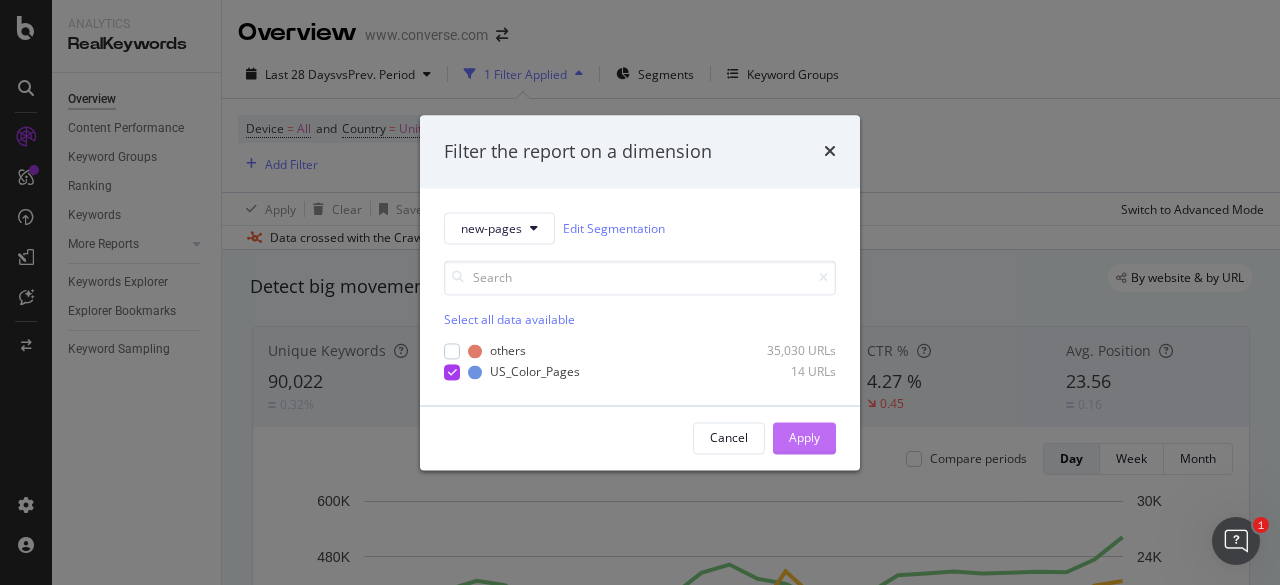 click on "Apply" at bounding box center (804, 437) 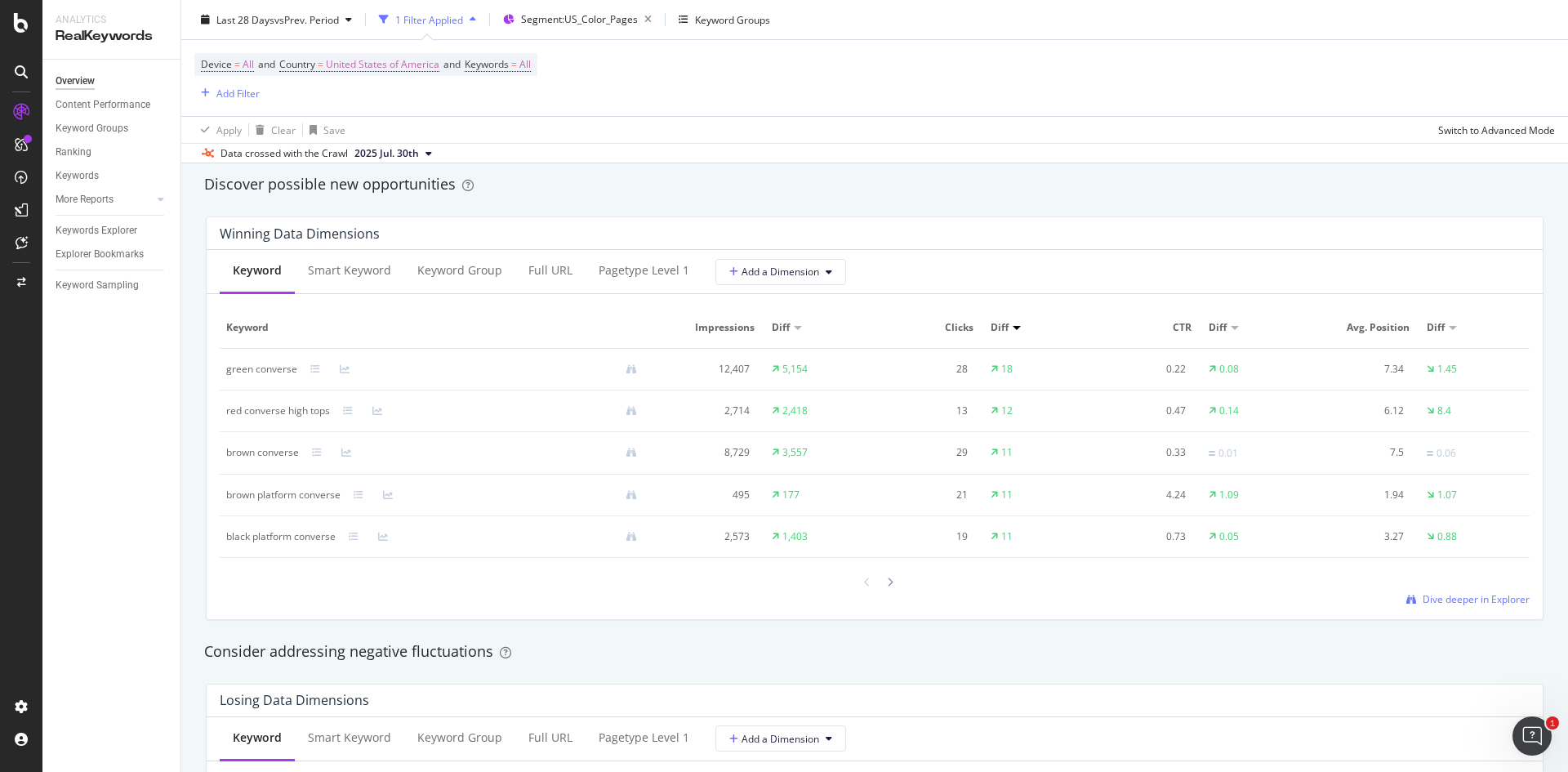 scroll, scrollTop: 1407, scrollLeft: 0, axis: vertical 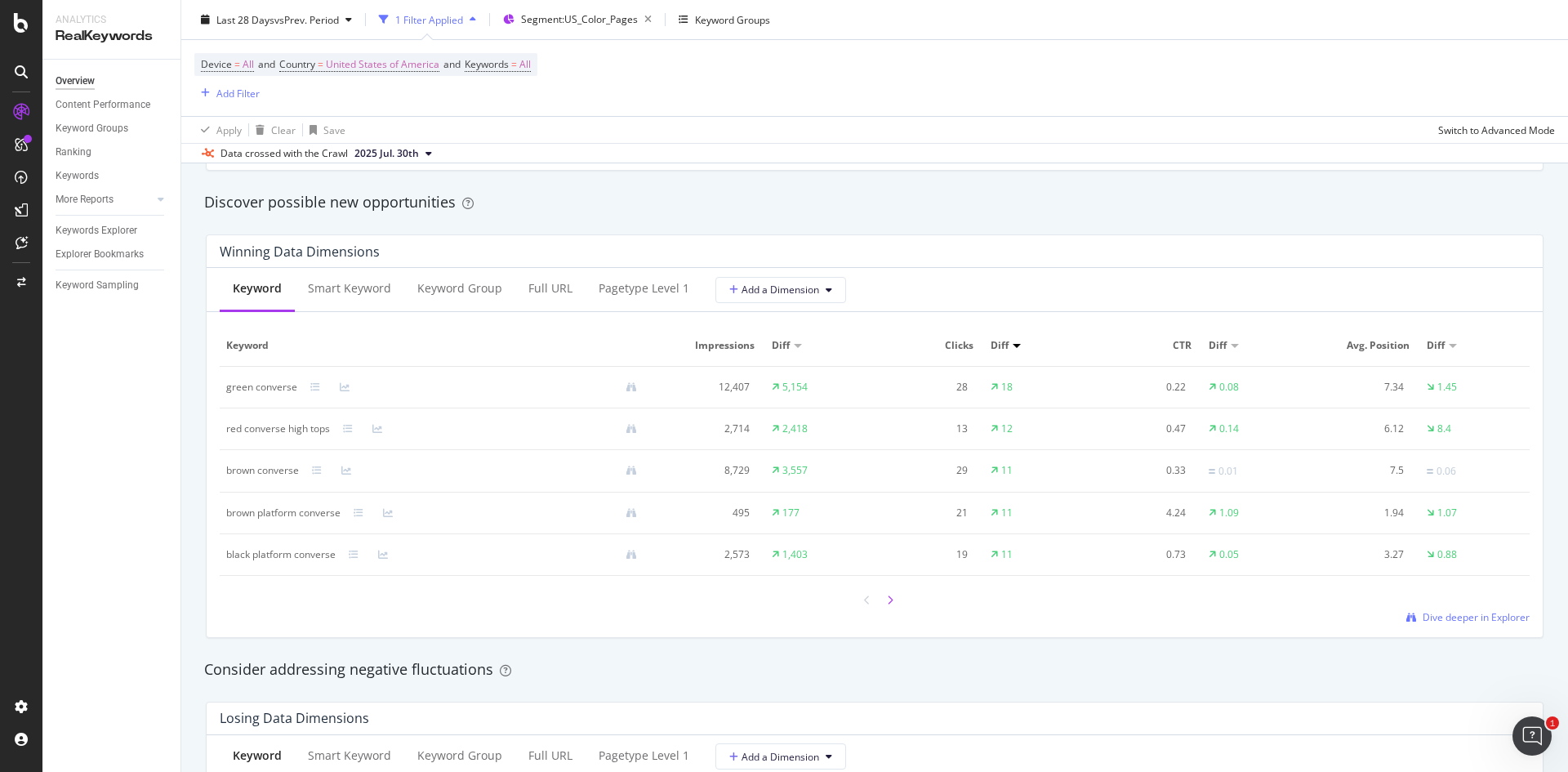click at bounding box center (890, 600) 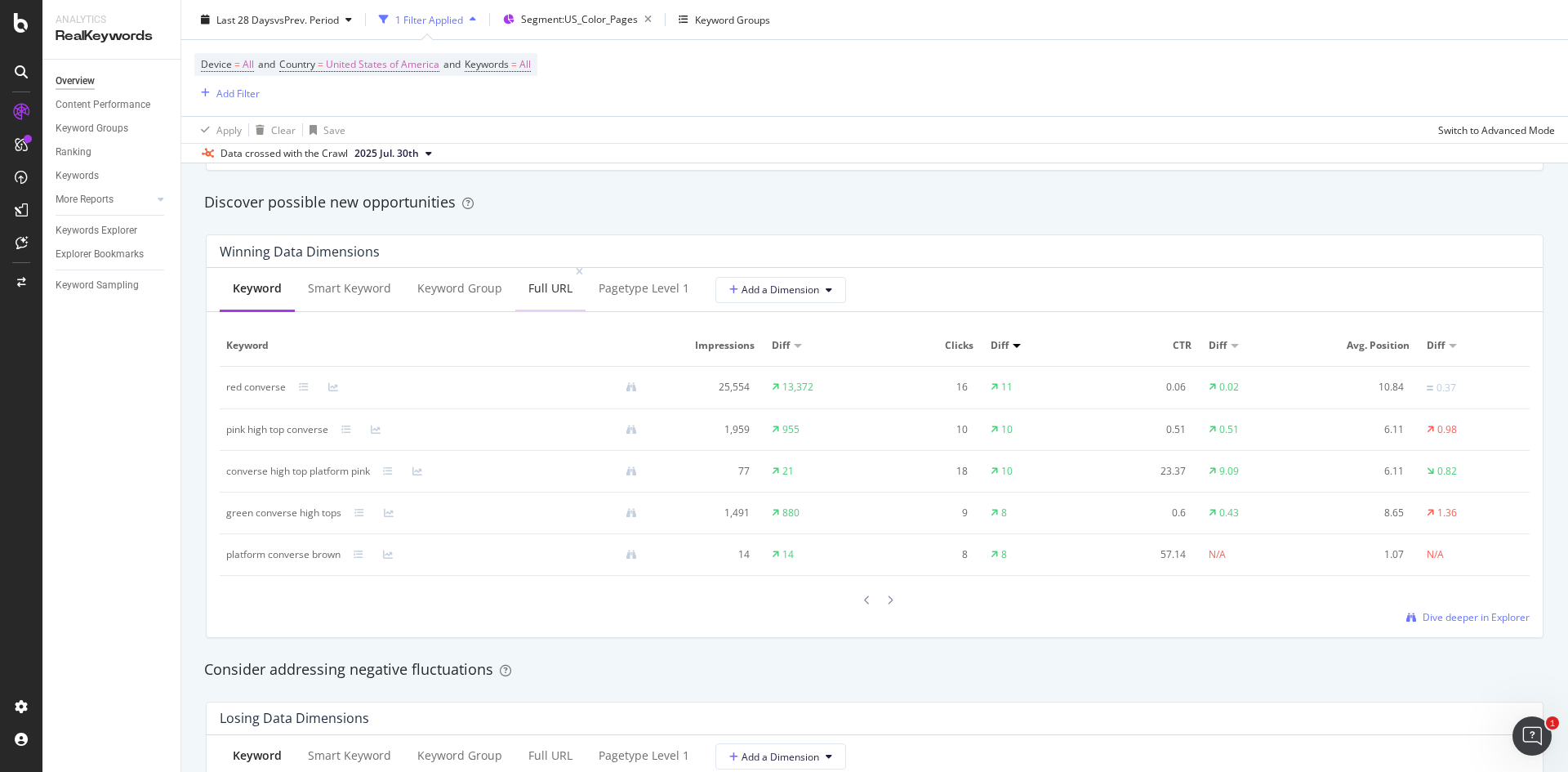 click on "Full URL" at bounding box center (550, 288) 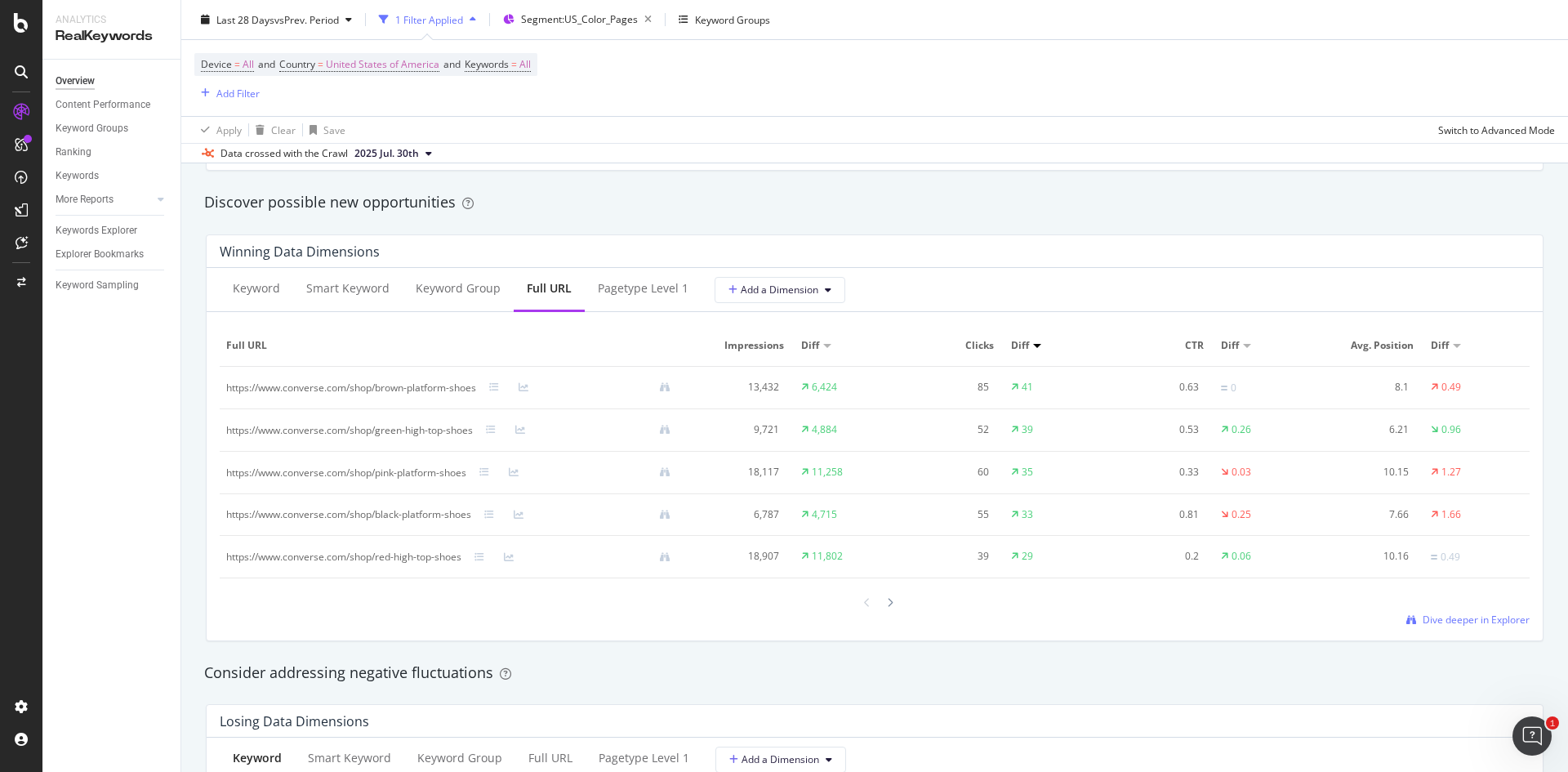 click on "Clicks" at bounding box center [951, 346] 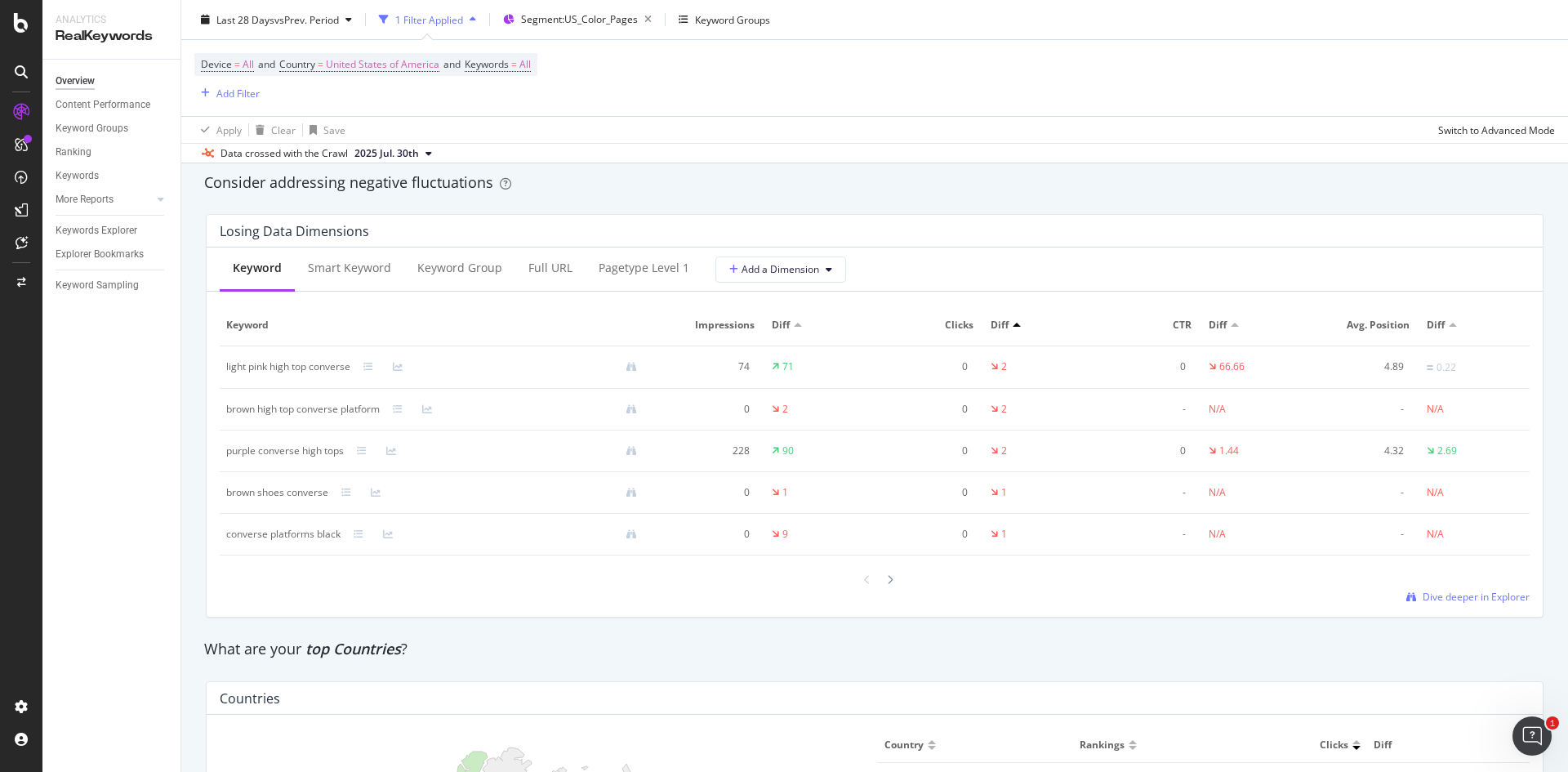 scroll, scrollTop: 1815, scrollLeft: 0, axis: vertical 